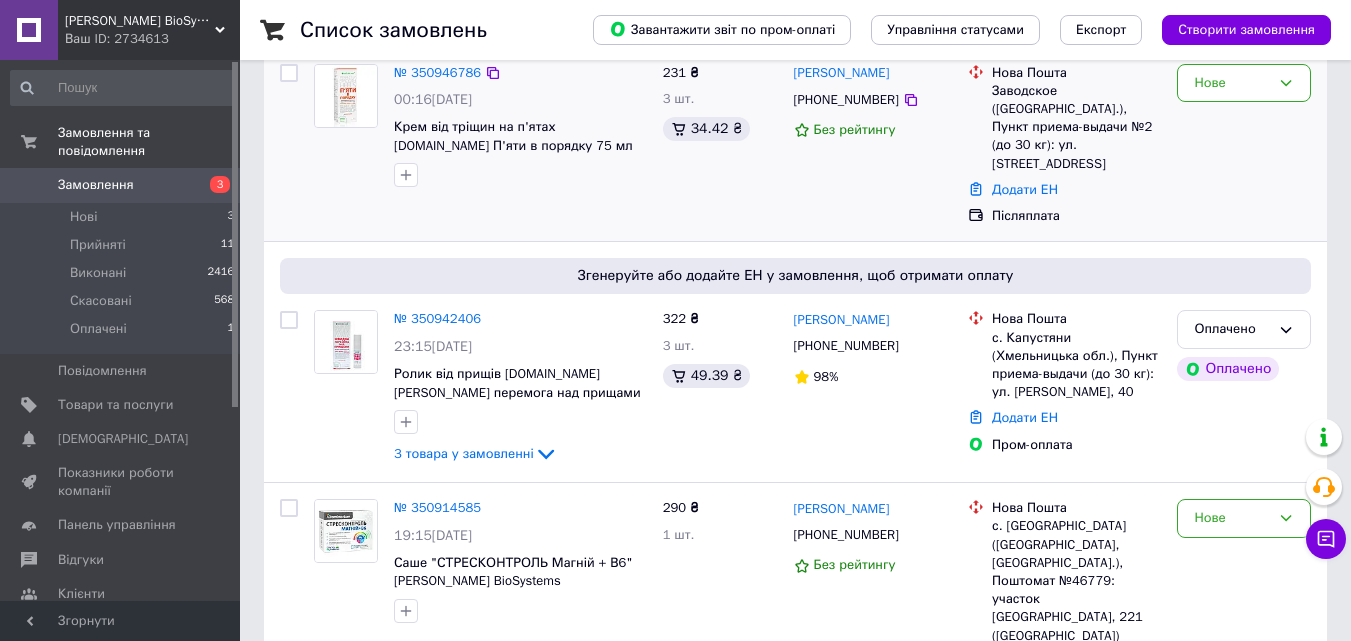 scroll, scrollTop: 200, scrollLeft: 0, axis: vertical 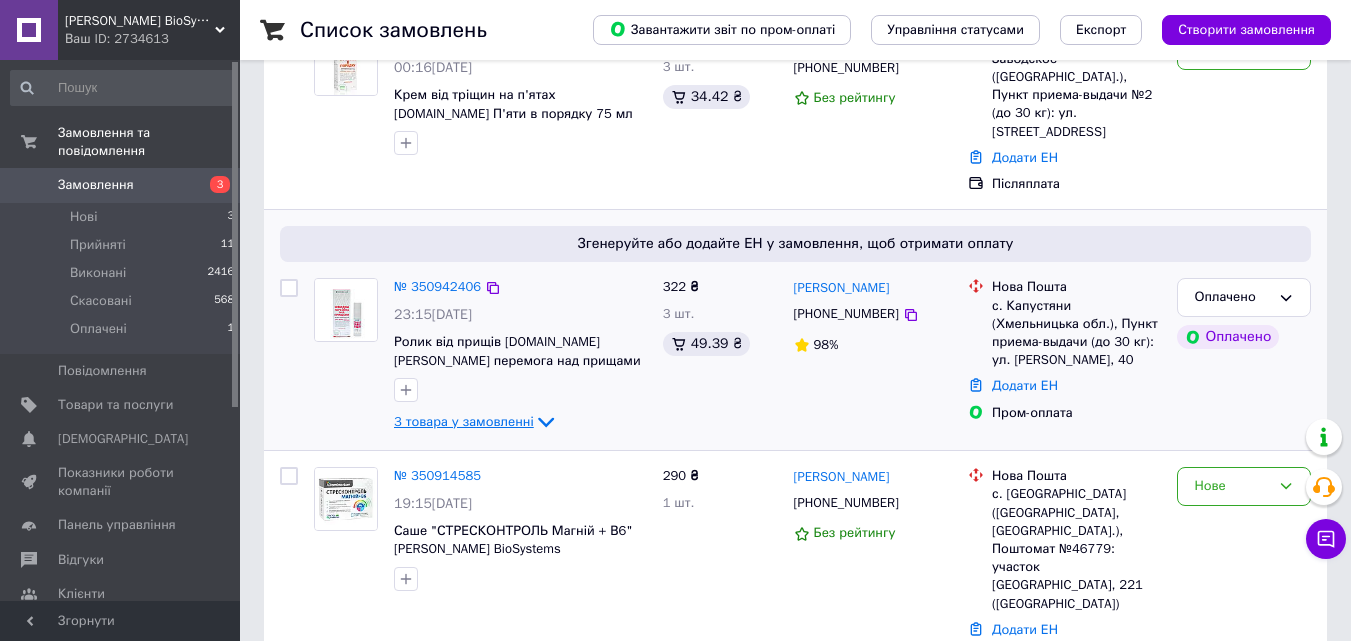 click on "3 товара у замовленні" at bounding box center (464, 421) 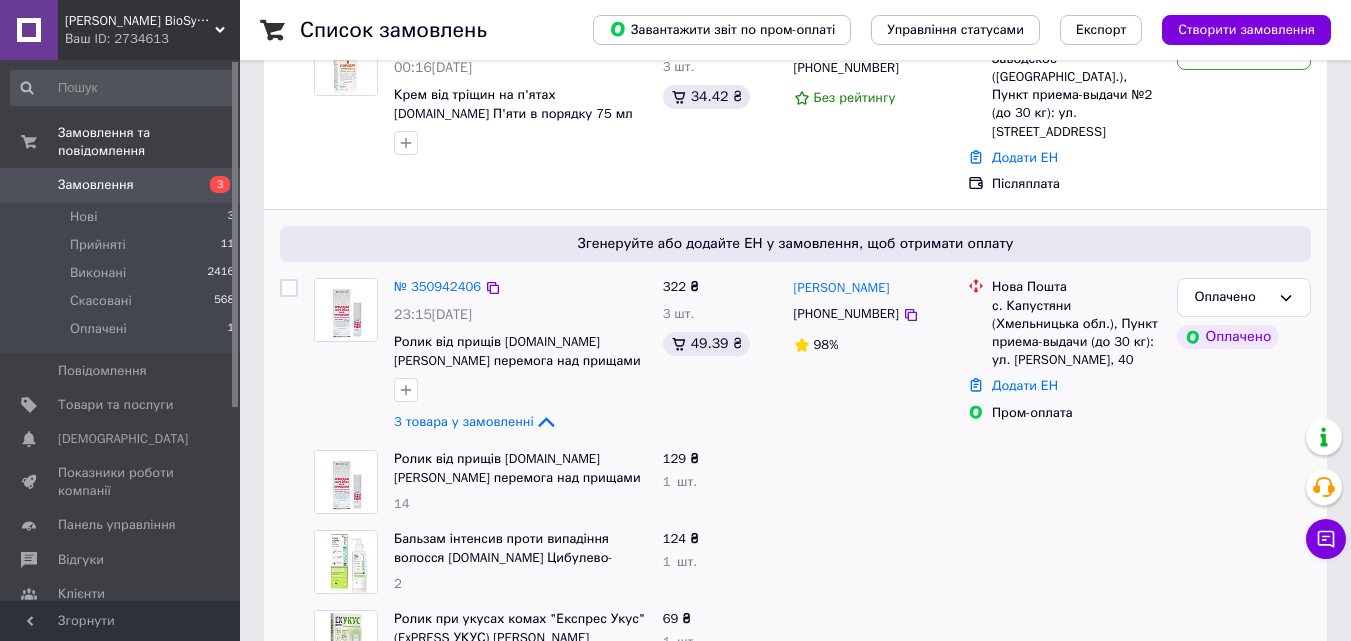 scroll, scrollTop: 300, scrollLeft: 0, axis: vertical 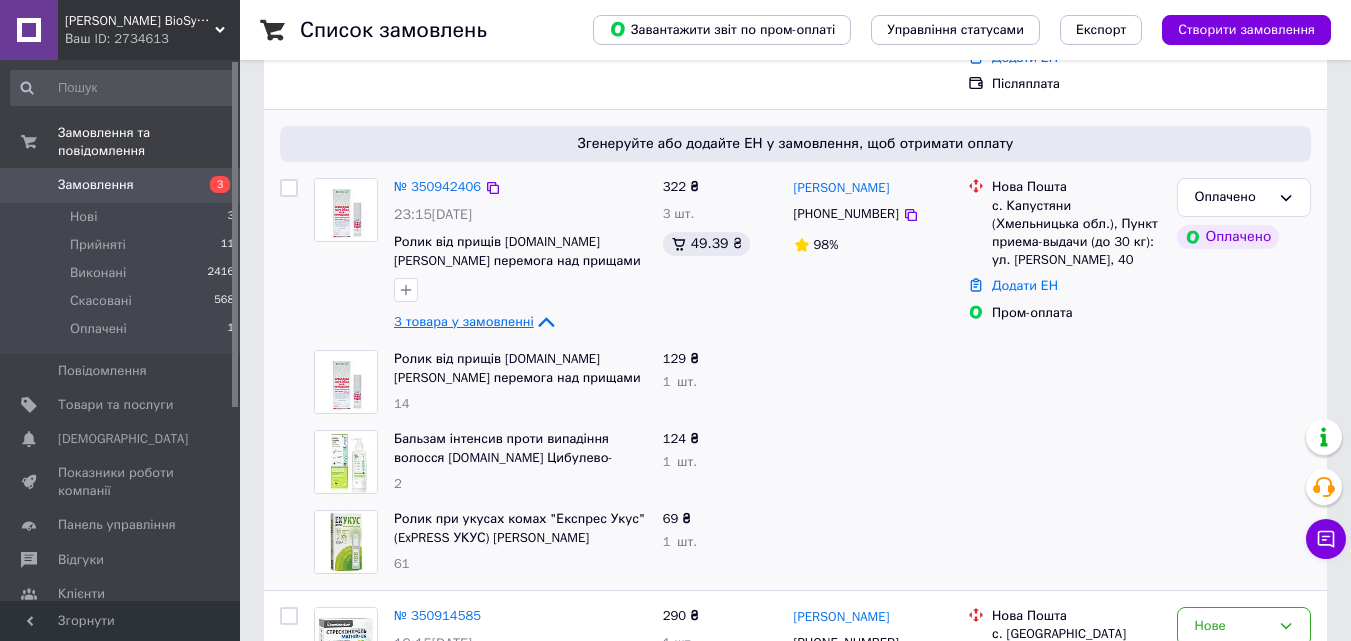 click on "3 товара у замовленні" at bounding box center (464, 321) 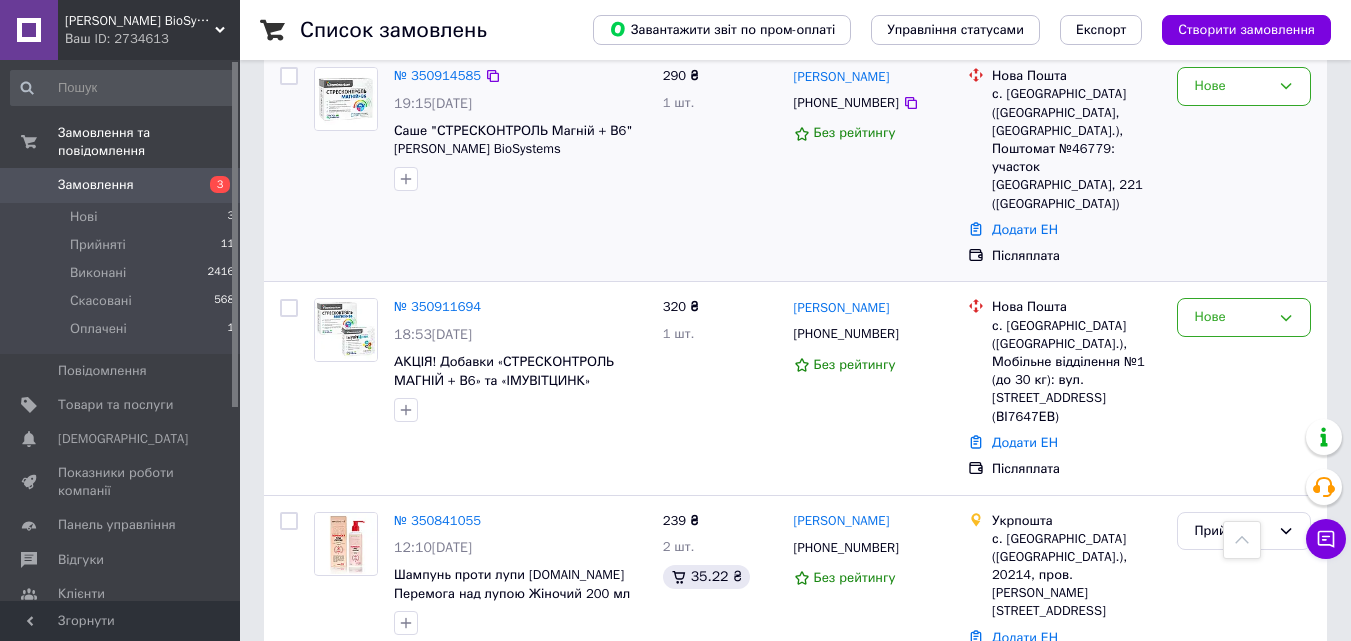 scroll, scrollTop: 800, scrollLeft: 0, axis: vertical 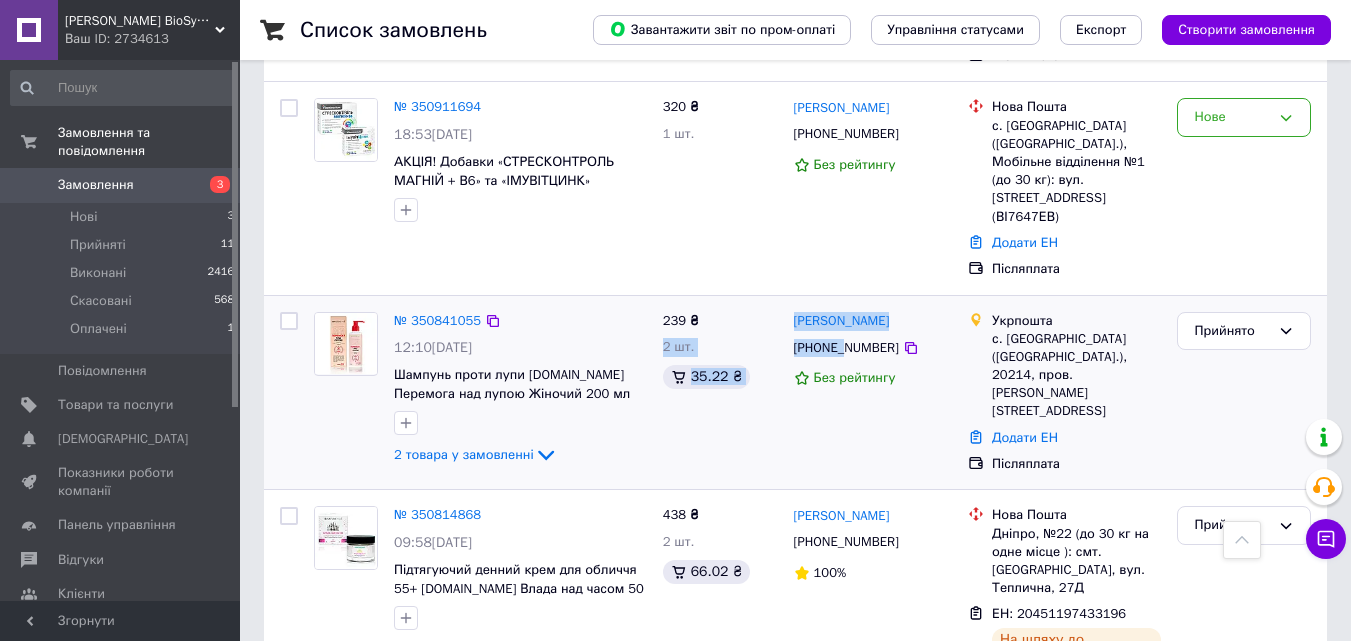 drag, startPoint x: 784, startPoint y: 231, endPoint x: 899, endPoint y: 302, distance: 135.15176 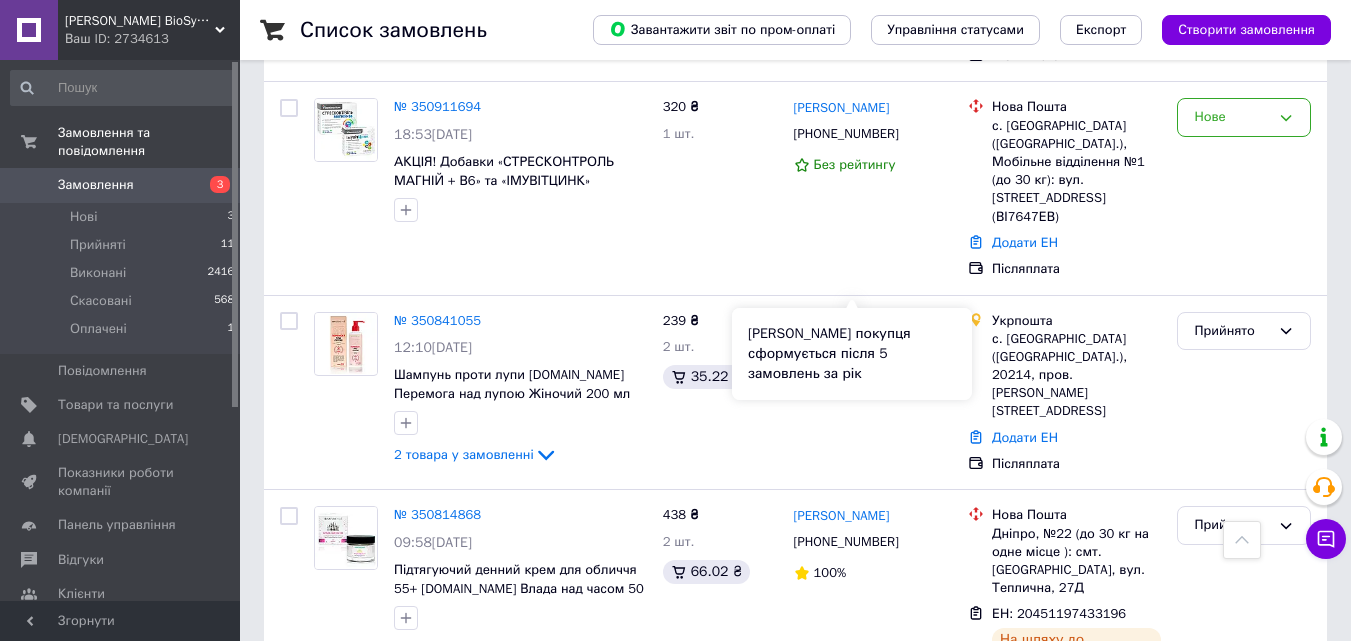 click on "[PERSON_NAME] покупця сформується після 5 замовлень за рік" at bounding box center (852, 354) 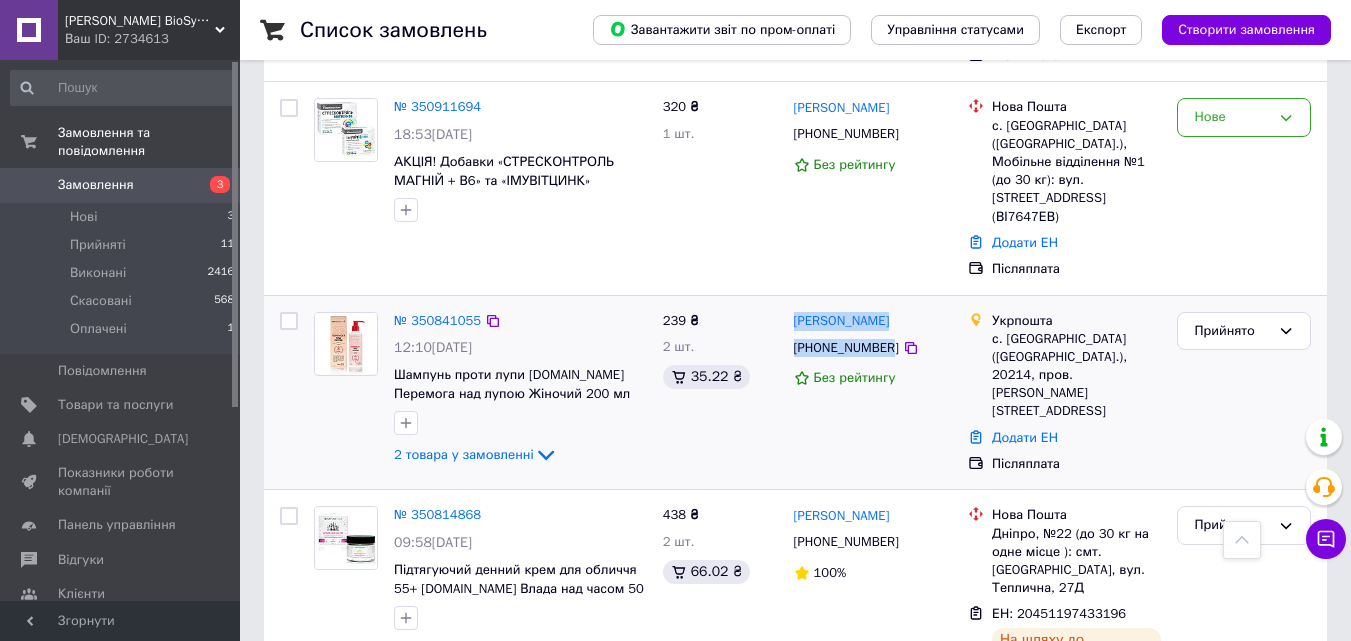 drag, startPoint x: 792, startPoint y: 228, endPoint x: 886, endPoint y: 258, distance: 98.67117 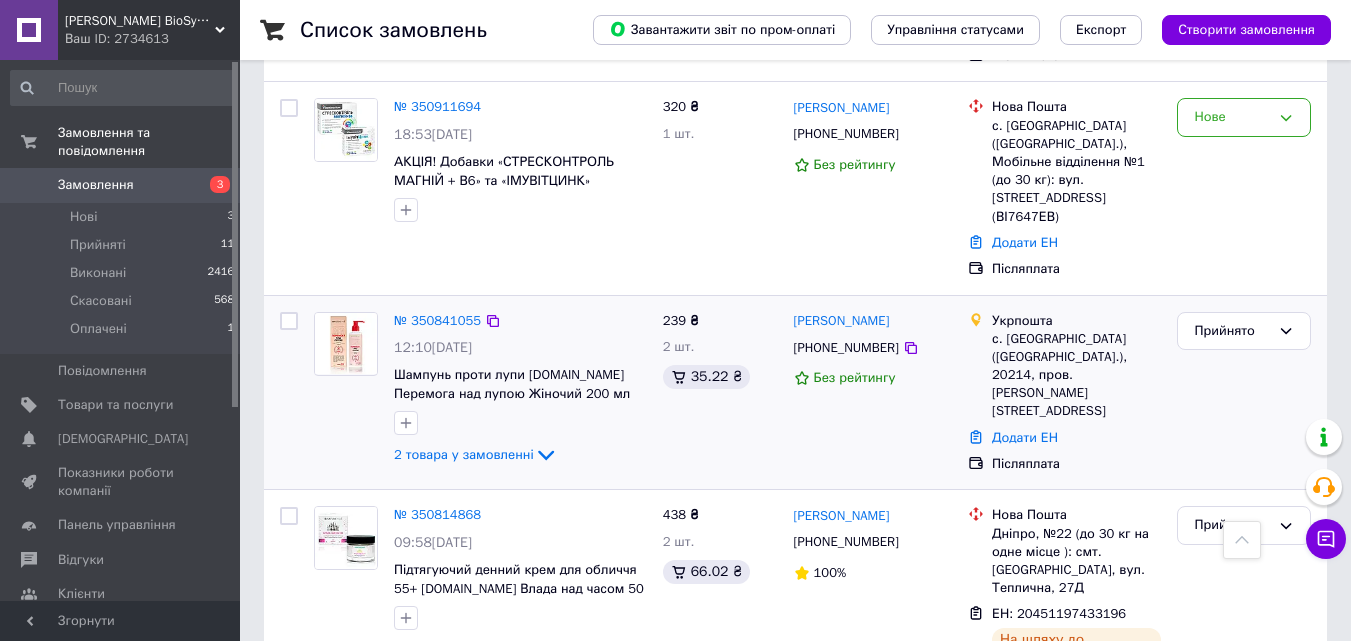 click on "239 ₴ 2 шт. 35.22 ₴" at bounding box center [720, 393] 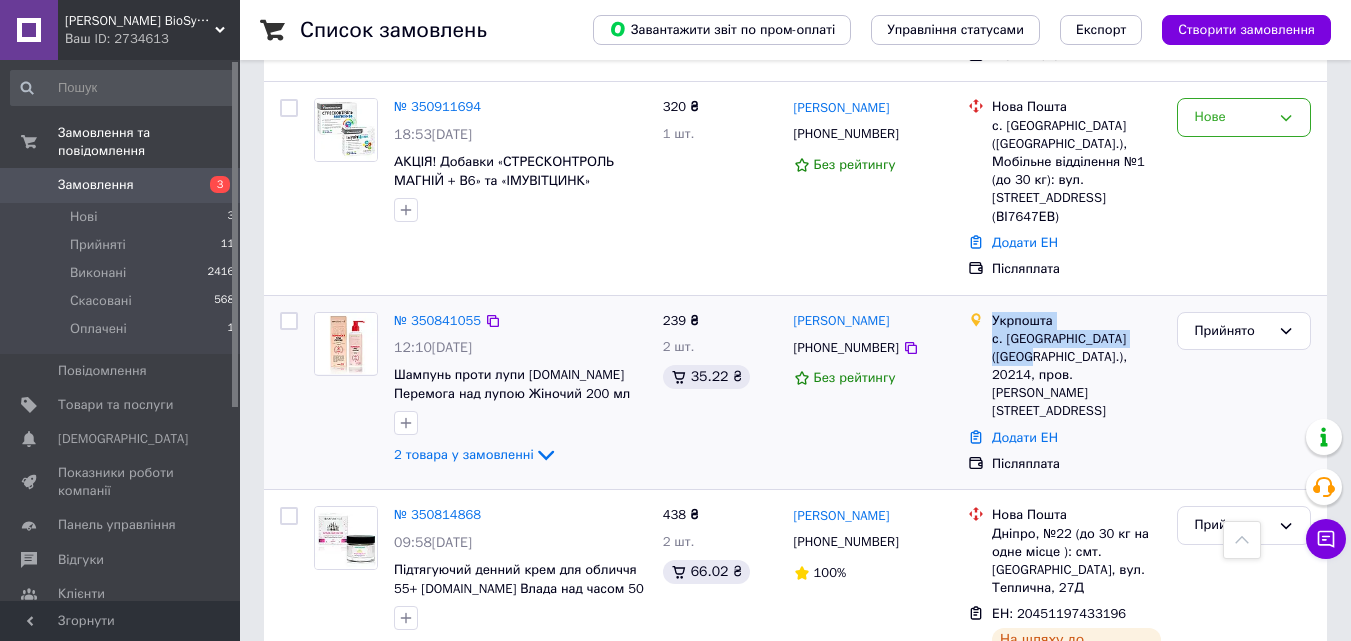 drag, startPoint x: 984, startPoint y: 249, endPoint x: 1007, endPoint y: 266, distance: 28.600698 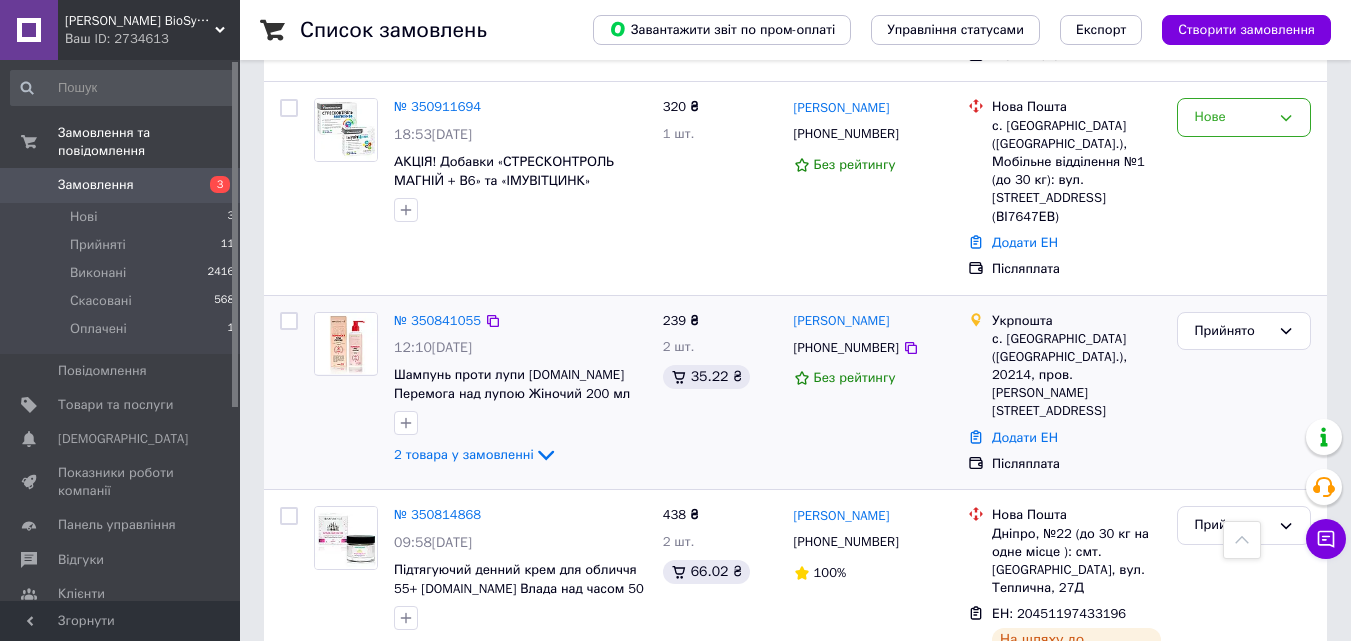 click on "с. [GEOGRAPHIC_DATA] ([GEOGRAPHIC_DATA].), 20214, пров. [PERSON_NAME][STREET_ADDRESS]" at bounding box center [1076, 375] 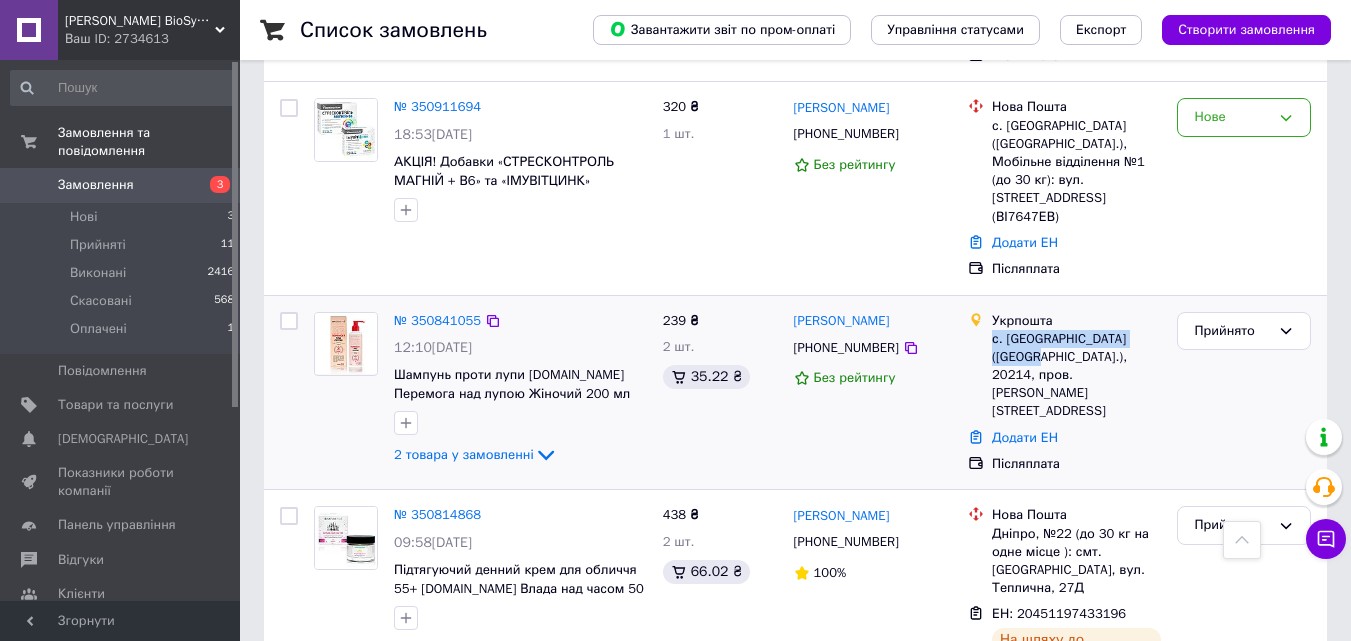 drag, startPoint x: 993, startPoint y: 246, endPoint x: 1012, endPoint y: 264, distance: 26.172504 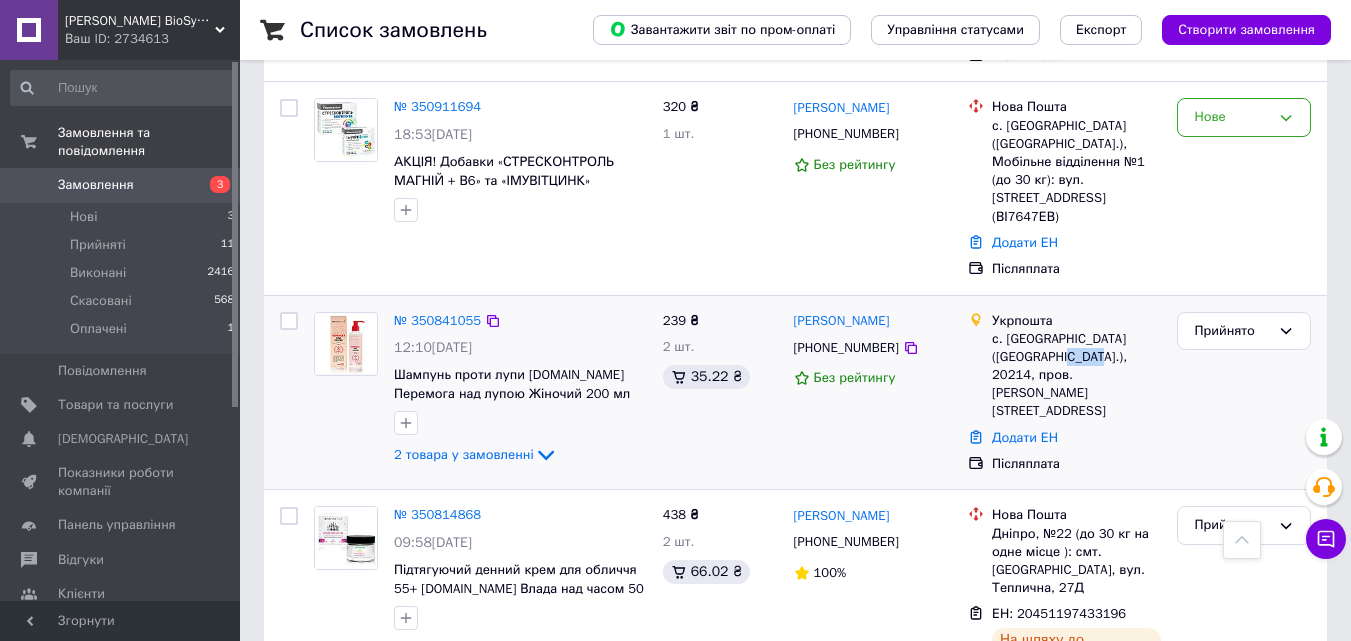 drag, startPoint x: 1028, startPoint y: 265, endPoint x: 1060, endPoint y: 266, distance: 32.01562 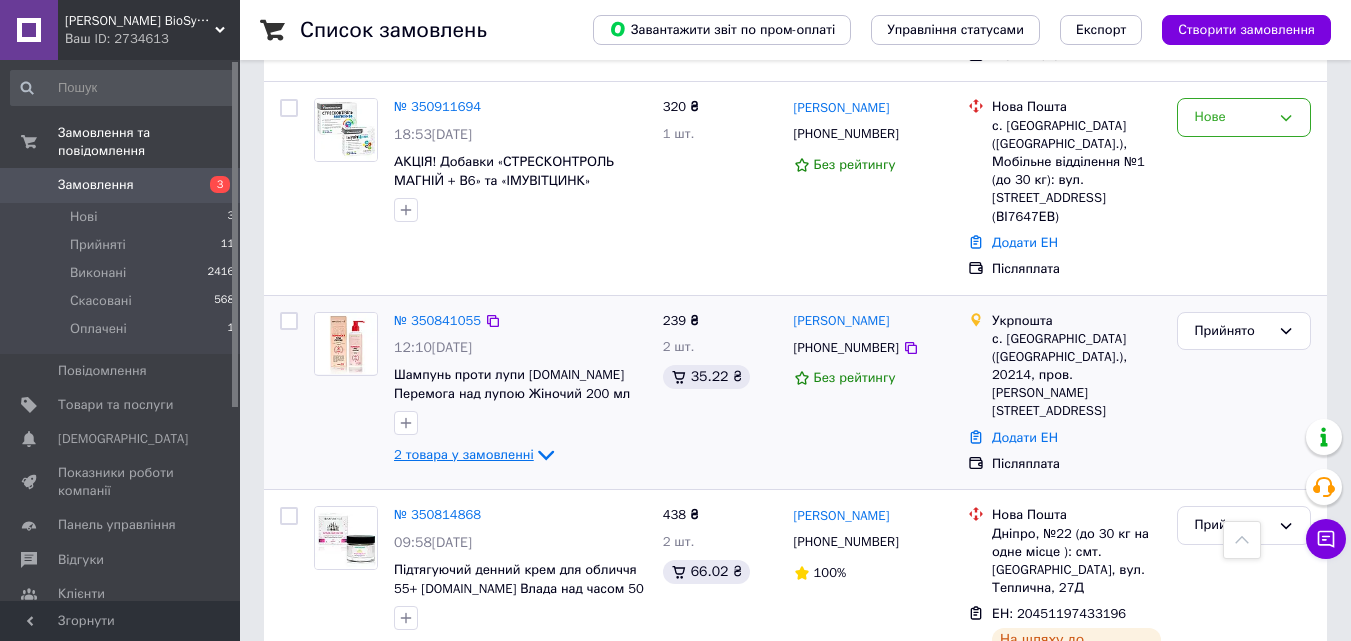 click on "2 товара у замовленні" at bounding box center [464, 454] 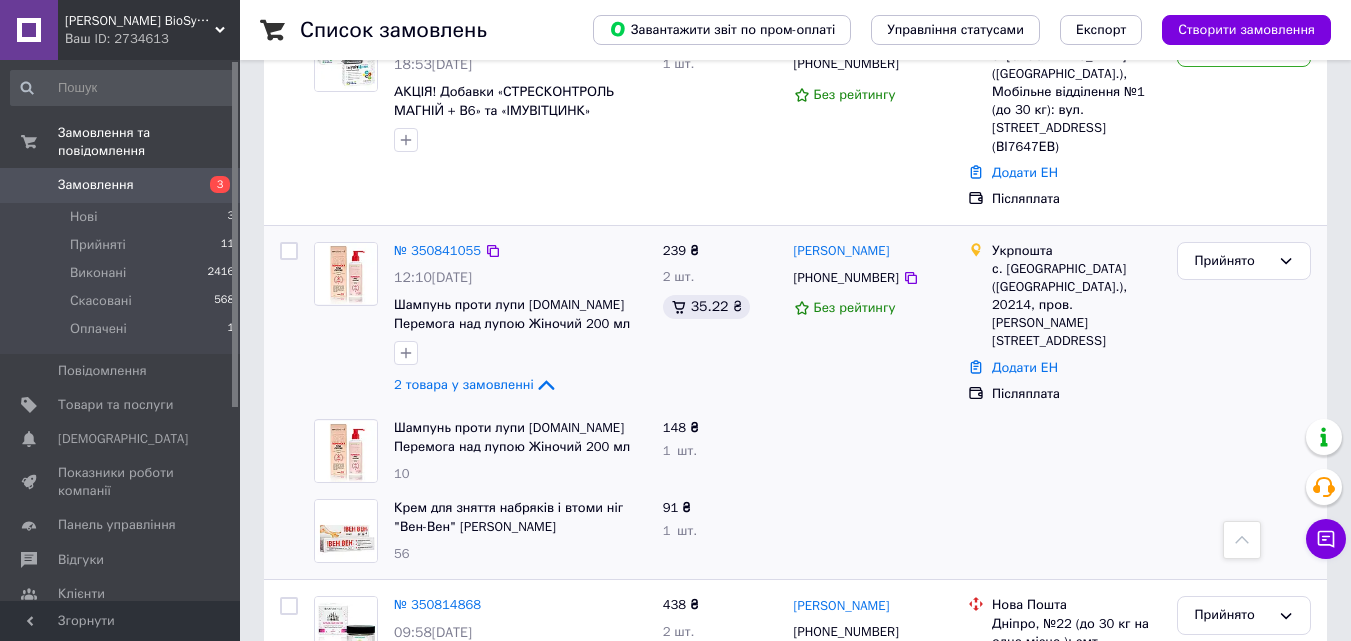 scroll, scrollTop: 900, scrollLeft: 0, axis: vertical 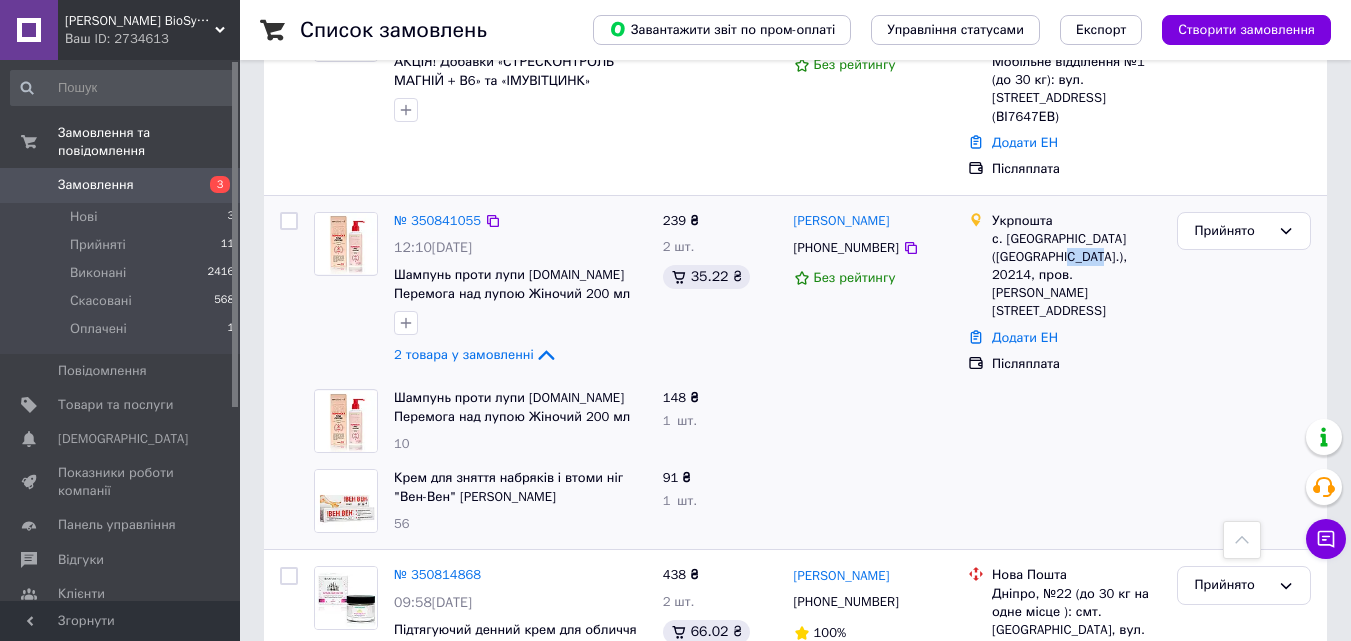 drag, startPoint x: 1028, startPoint y: 168, endPoint x: 1062, endPoint y: 166, distance: 34.058773 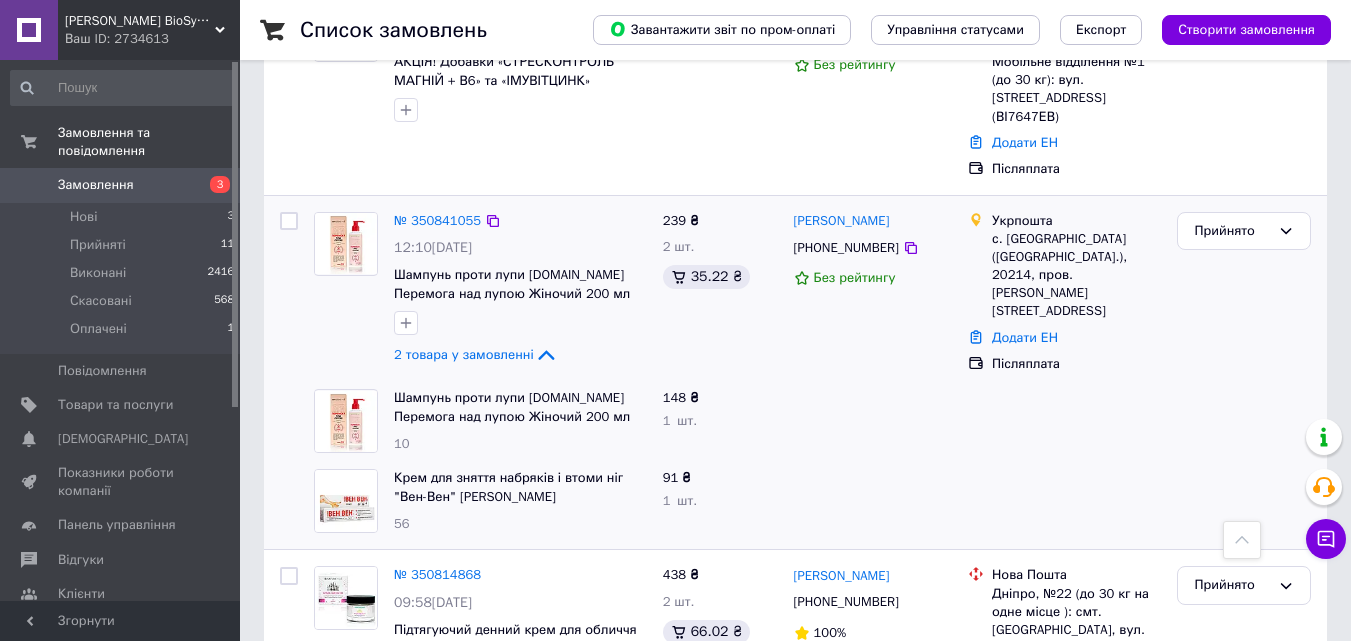 click on "[PERSON_NAME] [PHONE_NUMBER] Без рейтингу" at bounding box center (873, 293) 